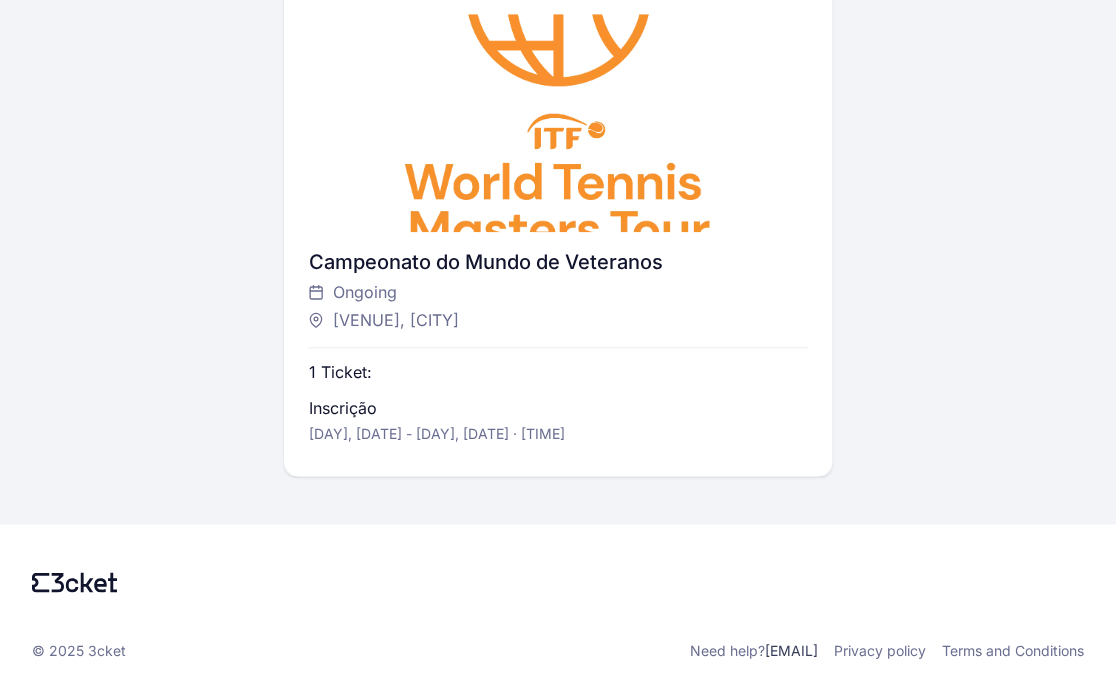 scroll, scrollTop: 0, scrollLeft: 0, axis: both 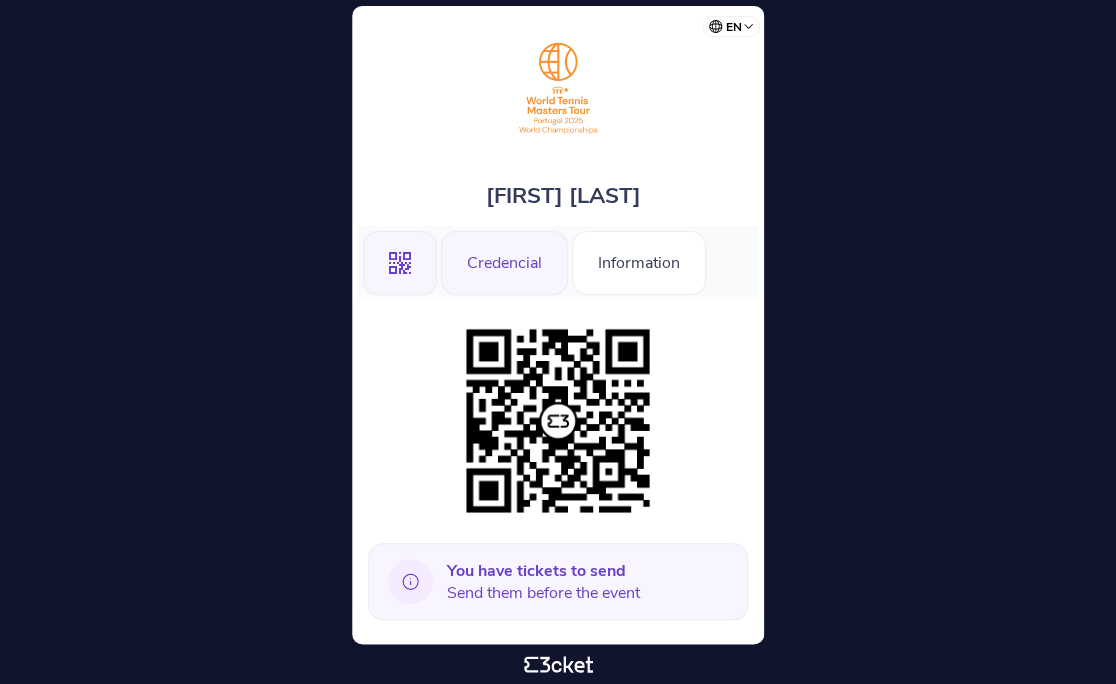 click on "Credencial" at bounding box center [504, 263] 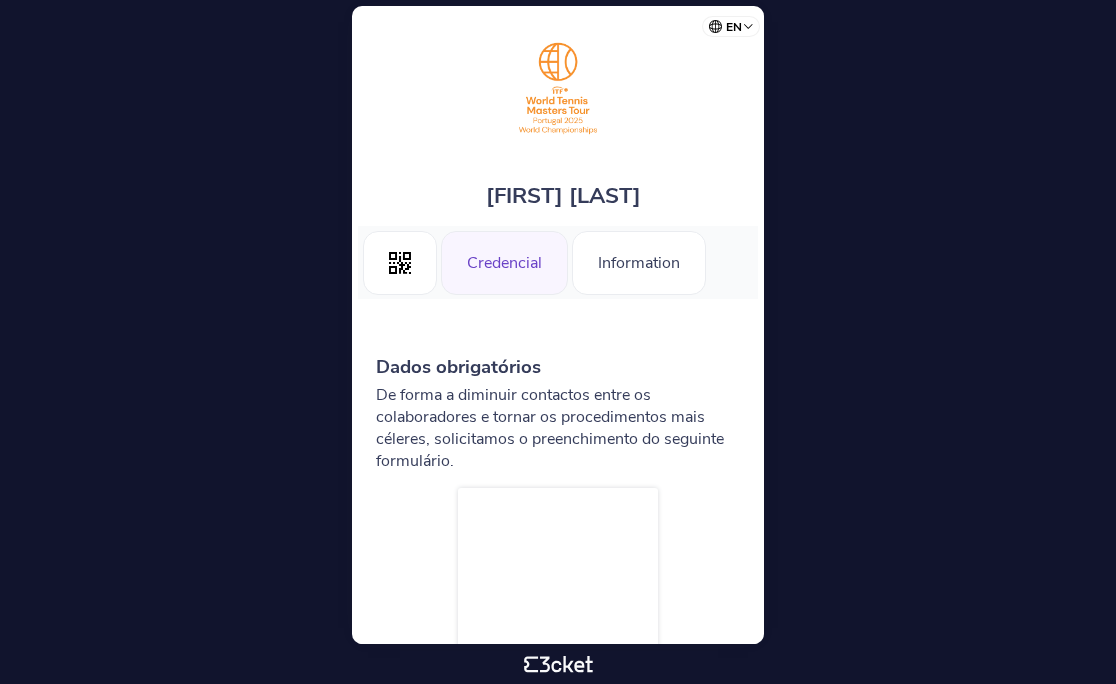 scroll, scrollTop: 0, scrollLeft: 0, axis: both 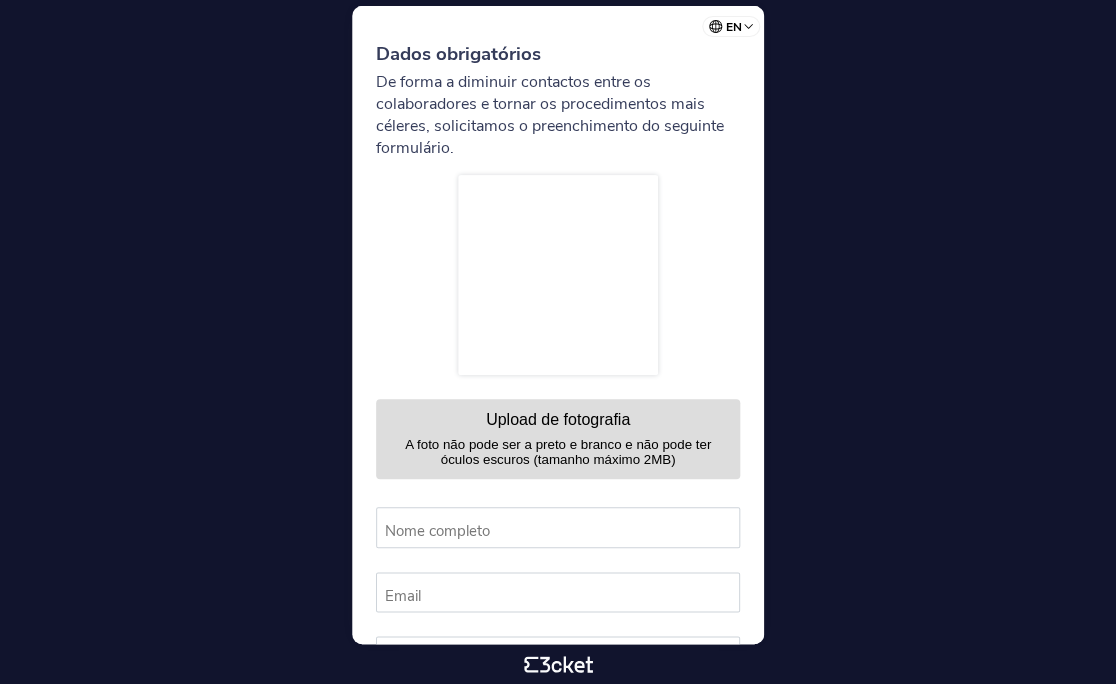 click on "Português (Portugal)
English
Español
Catalan
Français" at bounding box center [735, 23] 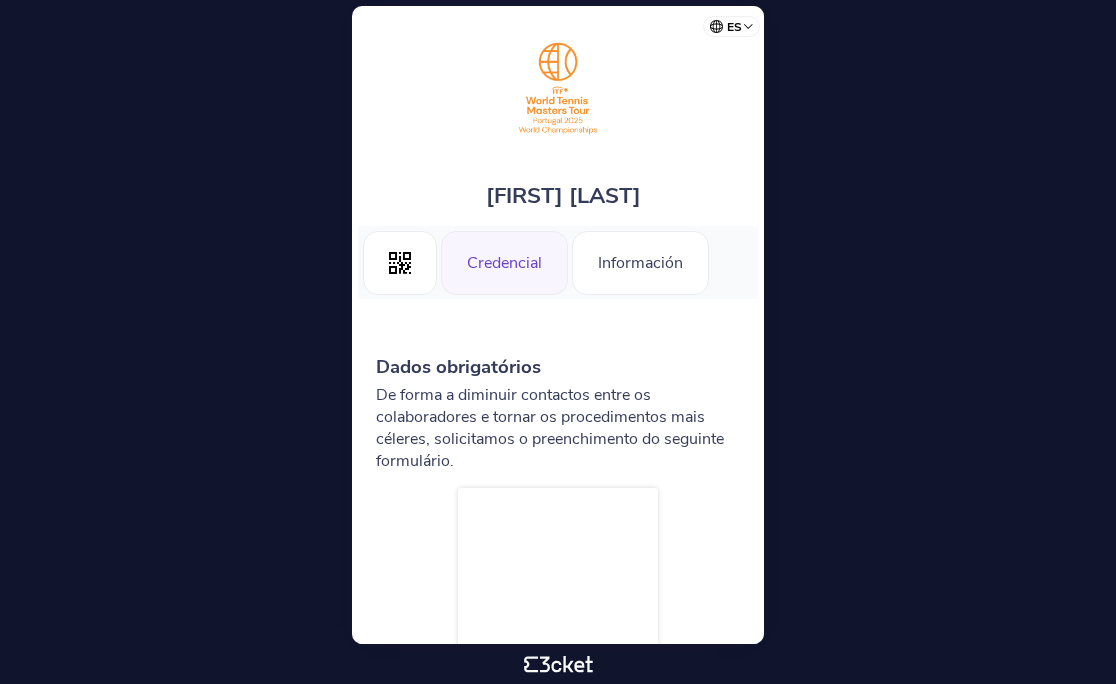 scroll, scrollTop: 0, scrollLeft: 0, axis: both 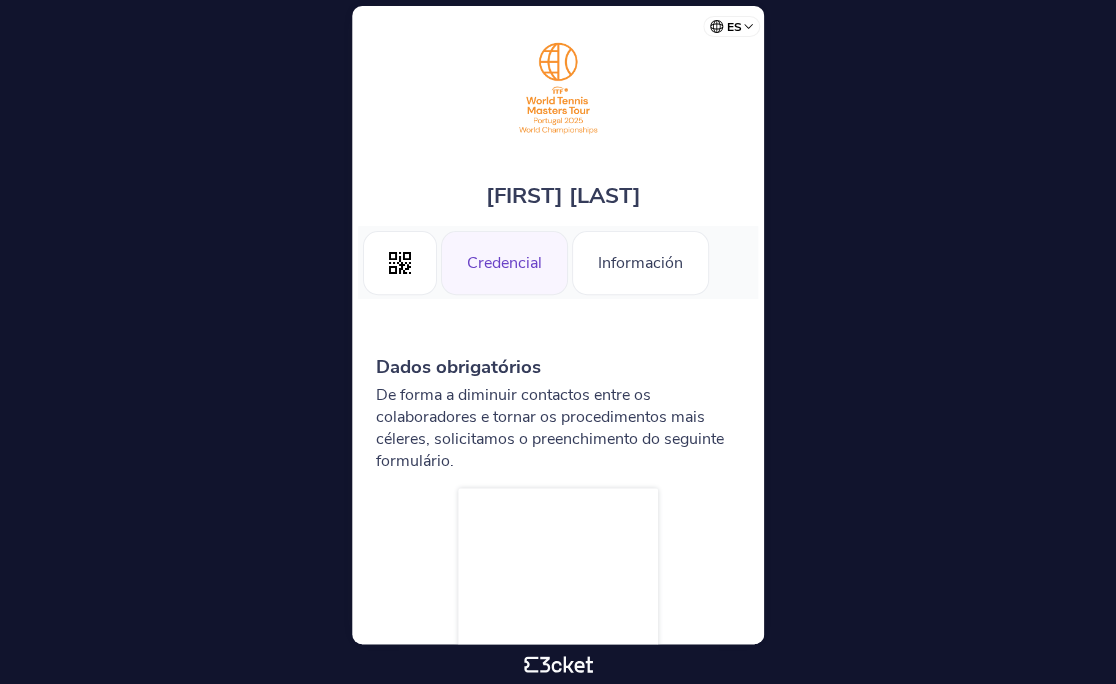 click on "Português (Portugal)
English
Español
Catalan
Français" at bounding box center (735, 23) 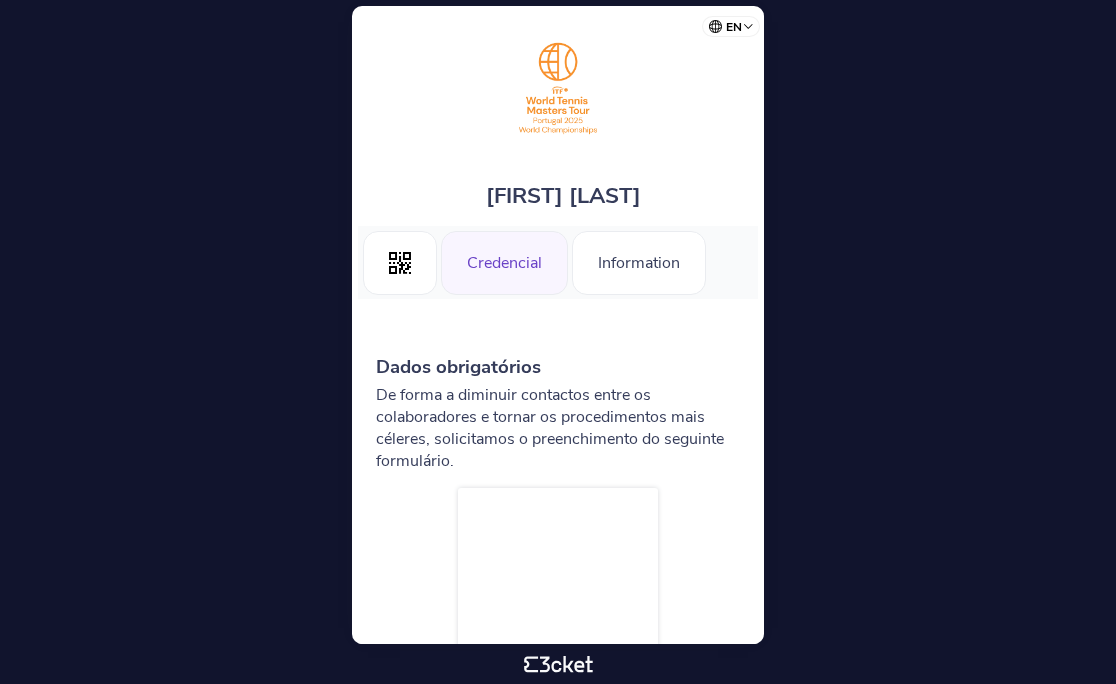 scroll, scrollTop: 0, scrollLeft: 0, axis: both 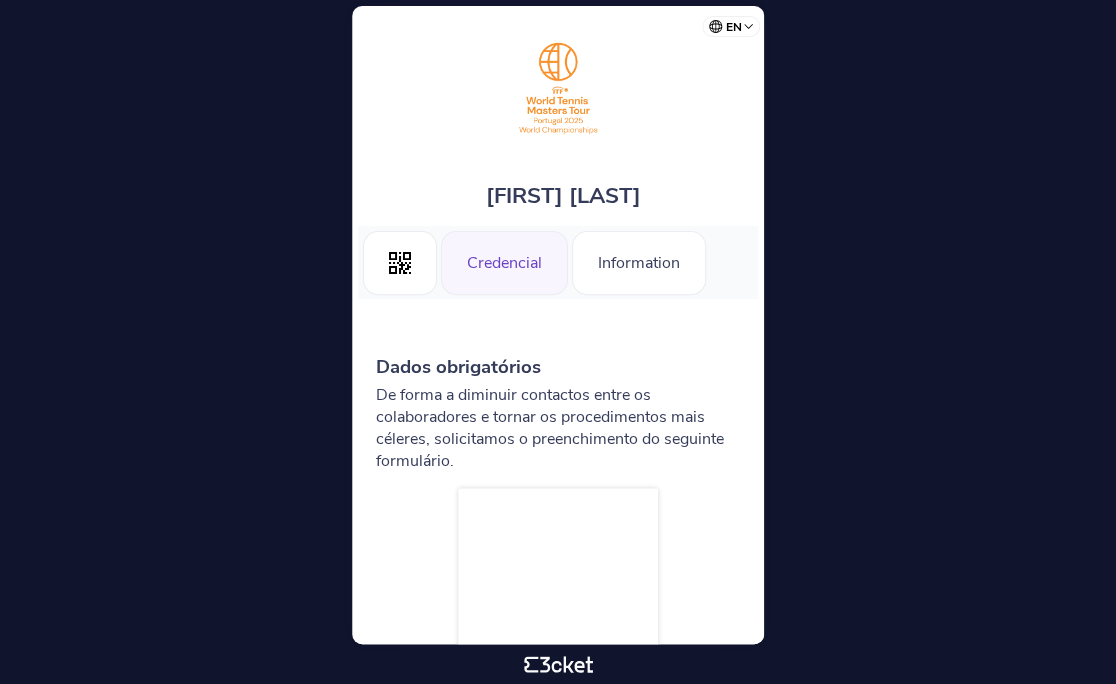 click on "Credencial" at bounding box center [504, 263] 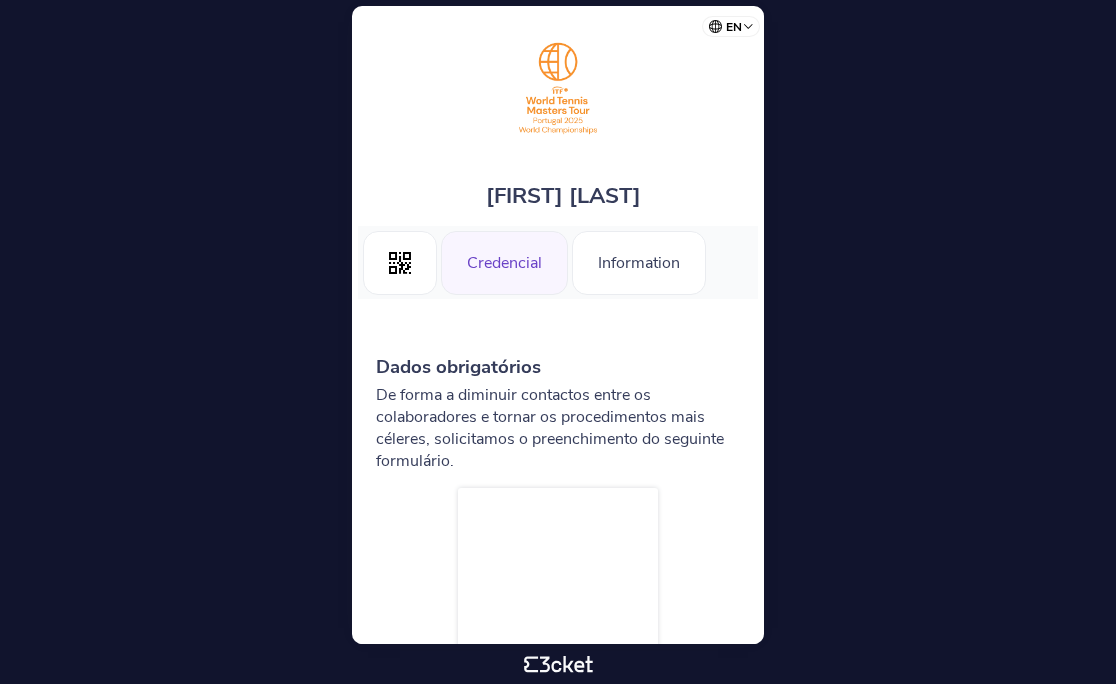 scroll, scrollTop: 0, scrollLeft: 0, axis: both 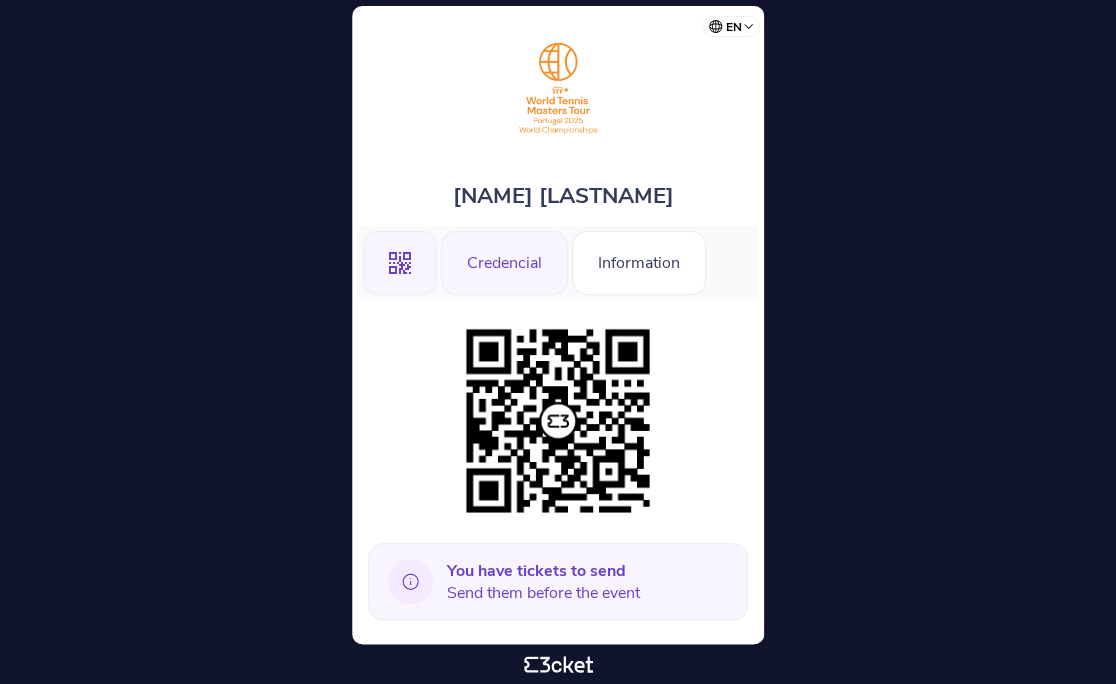 click on "Credencial" at bounding box center (504, 263) 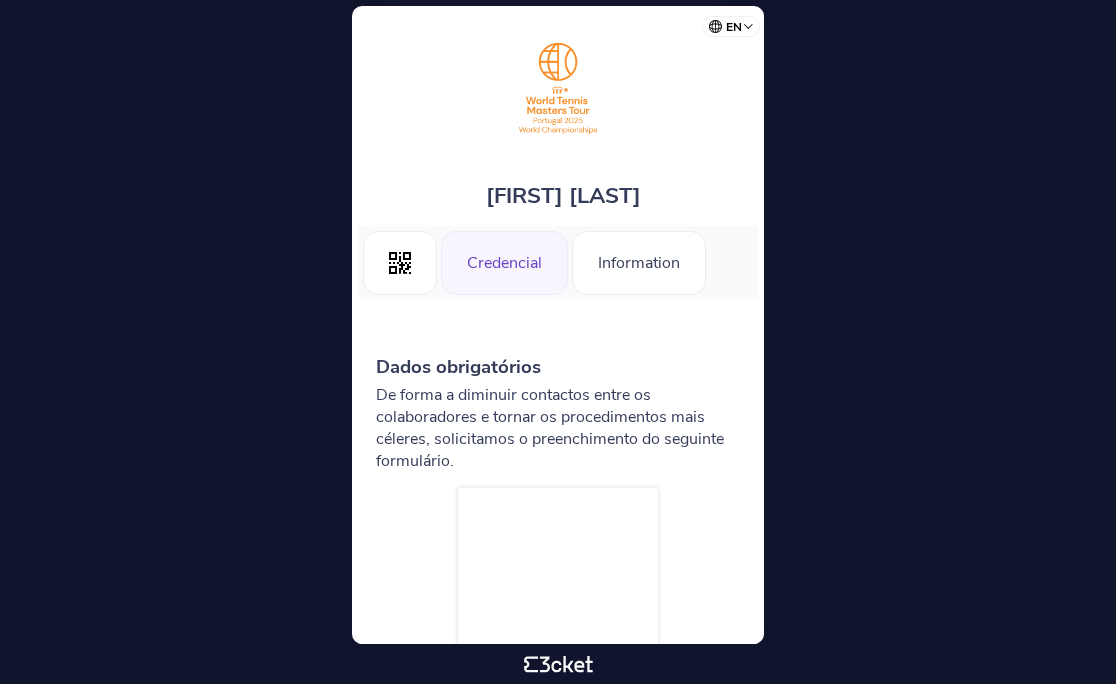 scroll, scrollTop: 0, scrollLeft: 0, axis: both 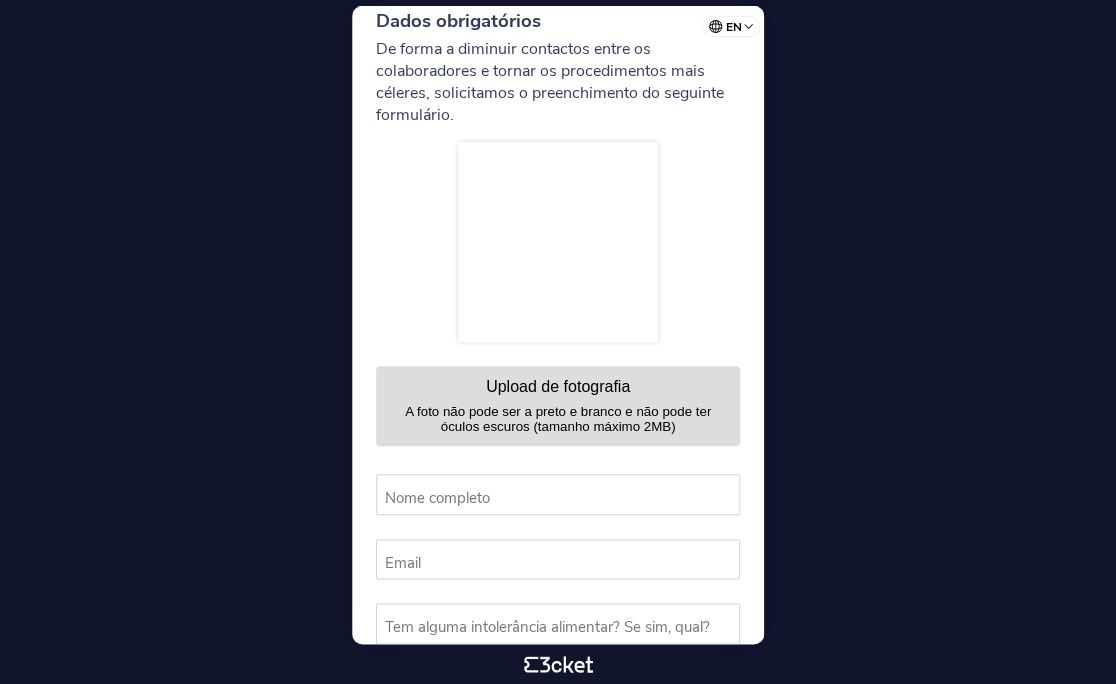 click at bounding box center (558, 242) 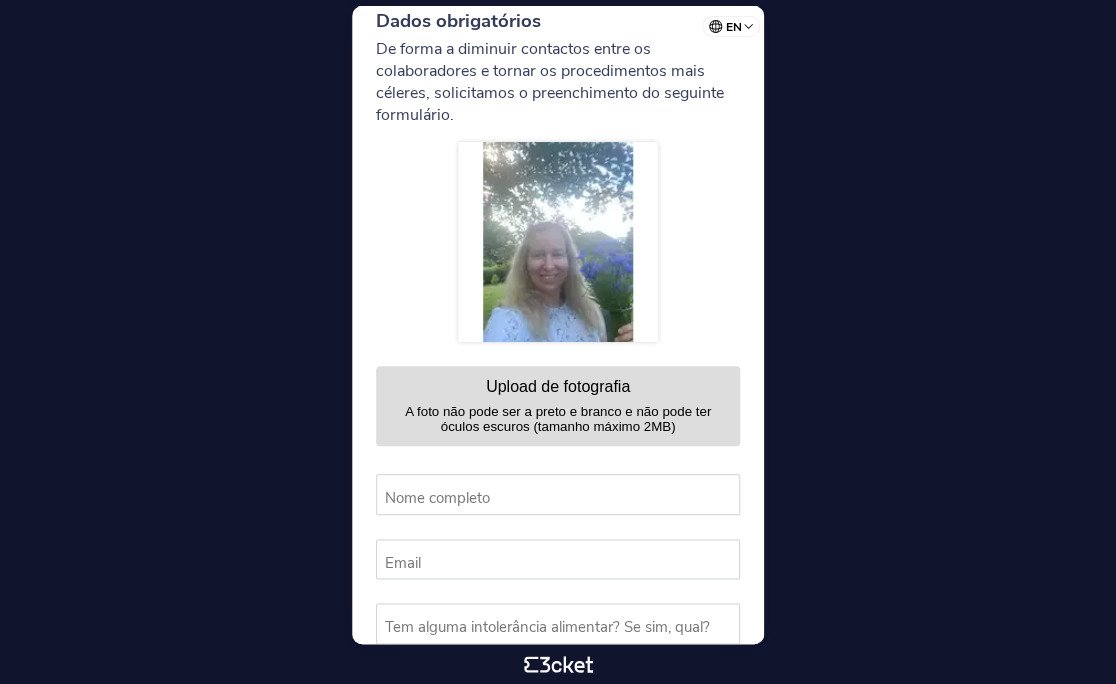 click on "Nome completo" at bounding box center [567, 498] 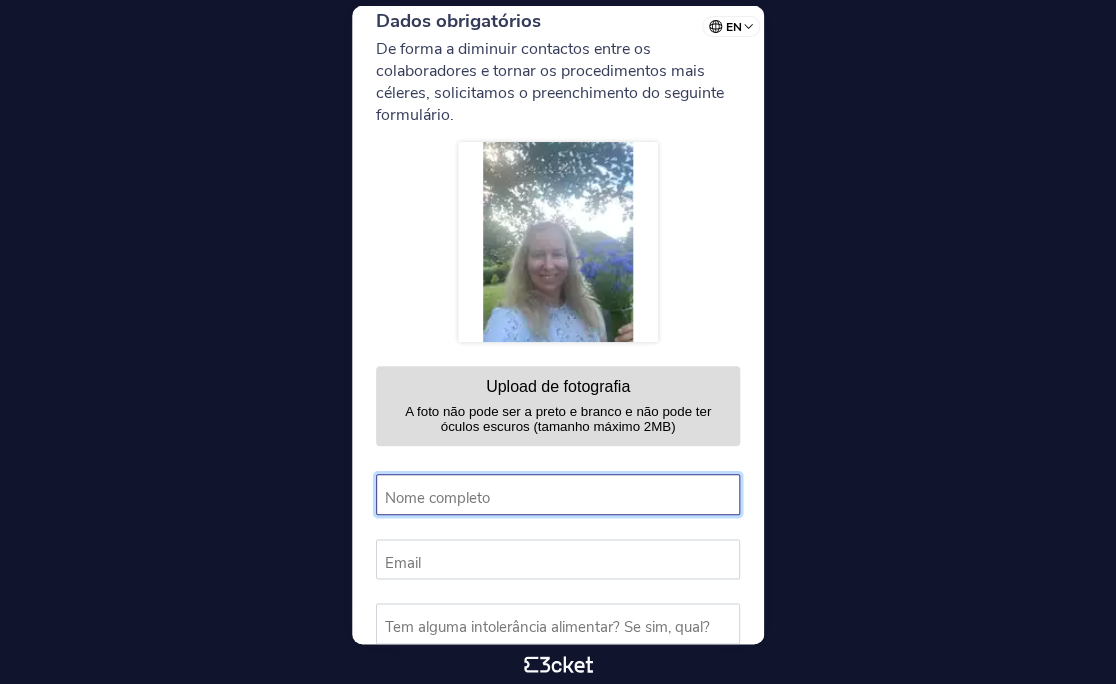 click on "Nome completo" at bounding box center (558, 494) 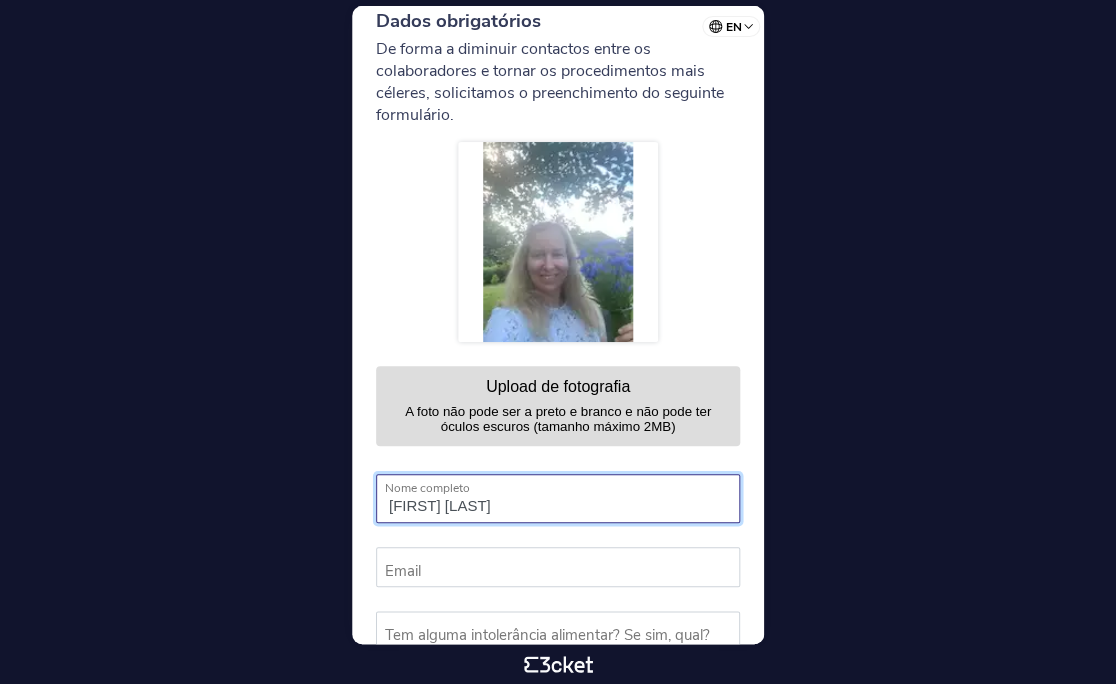 type on "[FIRST] [LAST]" 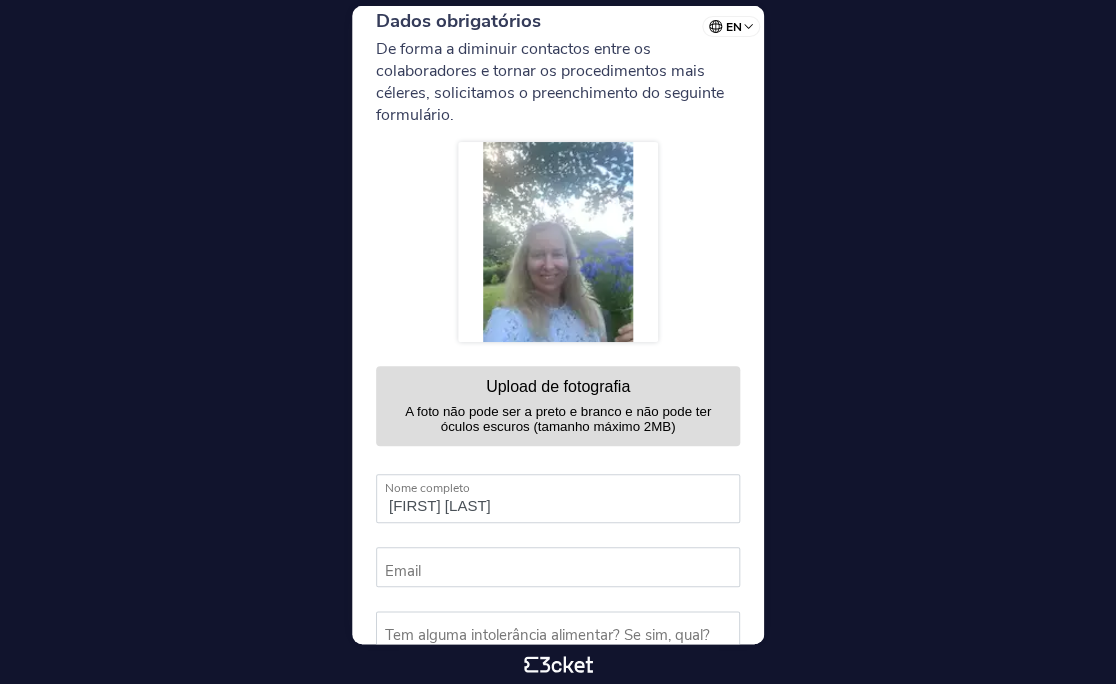 click on "Email" at bounding box center (567, 571) 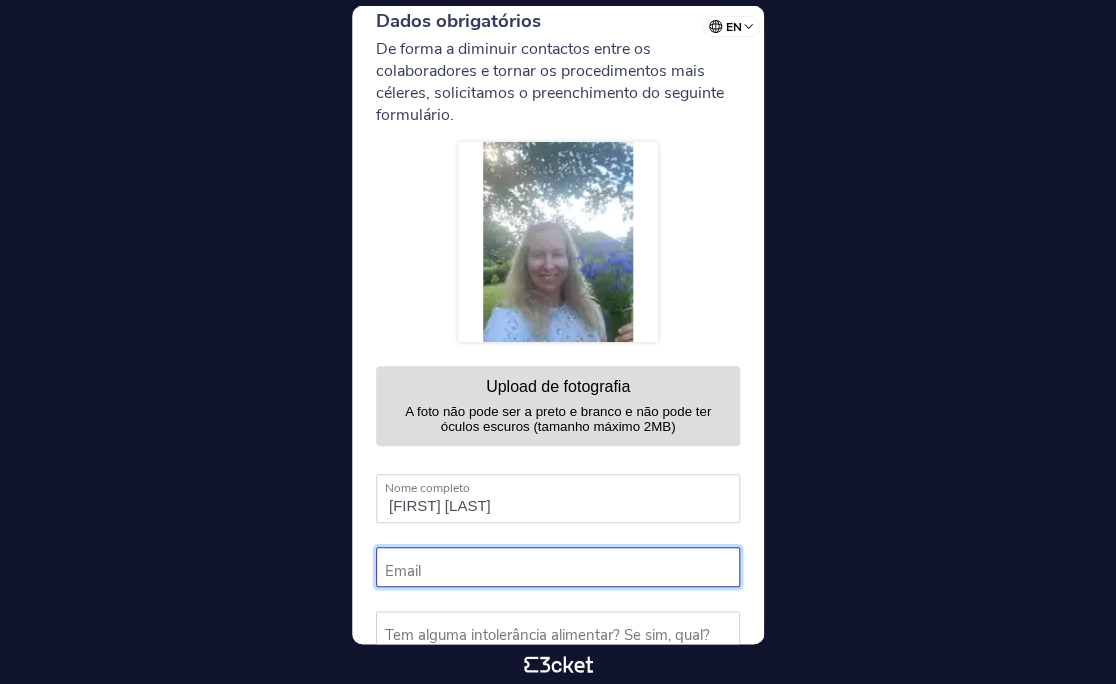 click on "Email" at bounding box center (558, 567) 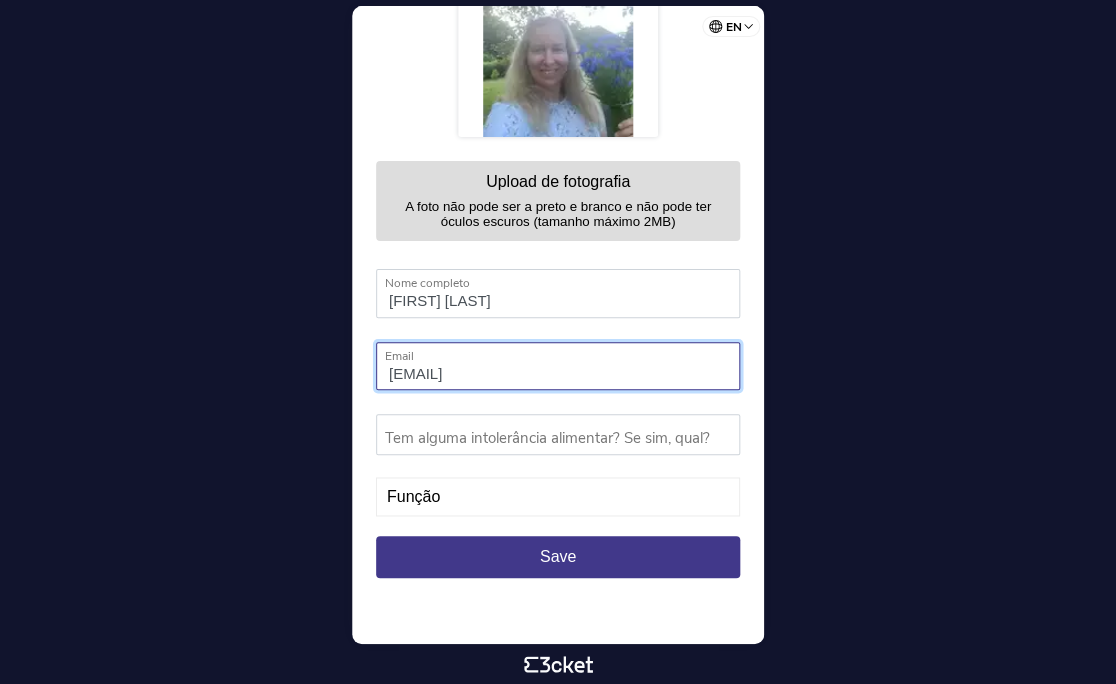 scroll, scrollTop: 566, scrollLeft: 0, axis: vertical 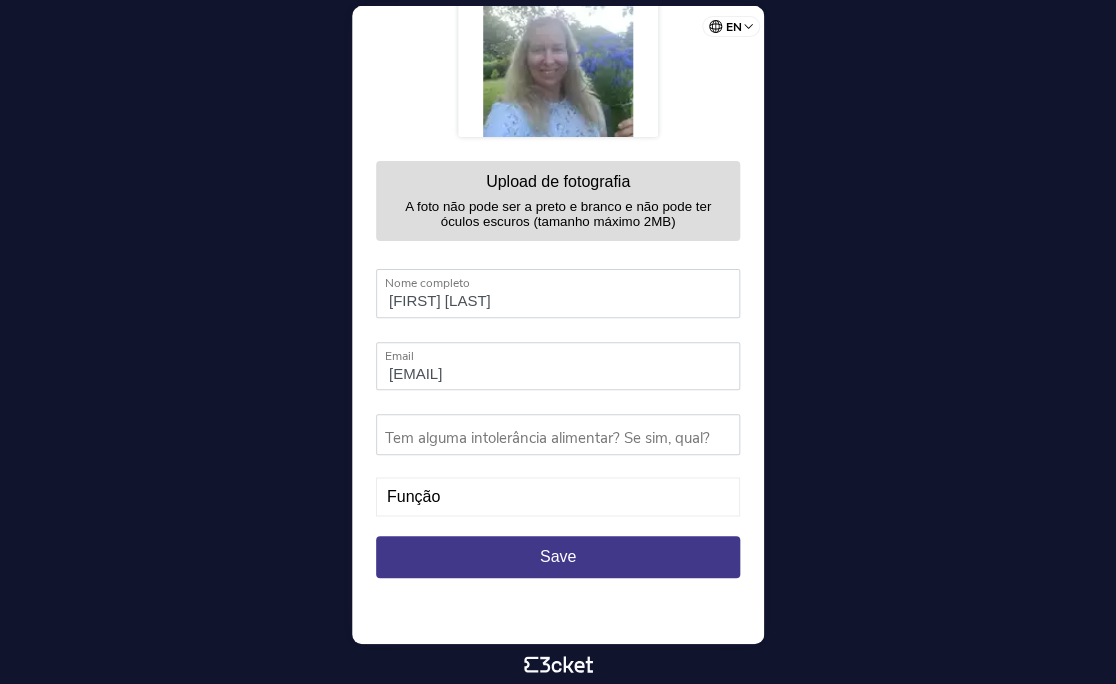 click on "Função
Apanha Bolas / Ball Person
Árbitro / Chair Umpire
Assistente de court / Court Assistent
Chaperons
Covid Officer
Diretor de Torneio / Tournament Director
Encordoador / Stringer
Enfermeira / Nurse
Fisioterapeuta / Physio
Fotógrafo / Photographer
Hospedeira / Hosstess
Juíz-Árbitro / Chief-Umpire
Juiz de Linha / Line Judge
Limpeza / Cleaning
Logística / Logistics
Manutenção / Maintenance
Massagista / Massagist
Médico / Doctor
Motorista / Driver
Organização / Organization
Restaurante / Restaurant
Press
Segurança / Security
Supervisor
TV / Video
Som
Presidente FPT
Vice-Presidente
Acreditações / Acreditations
Players Lounge
FPT
Clube Ténis Jamor
FPT - Convidado
Player
Player Coach
Player Physio
Player Guest
Guest
Diretor Técnico" at bounding box center (558, 496) 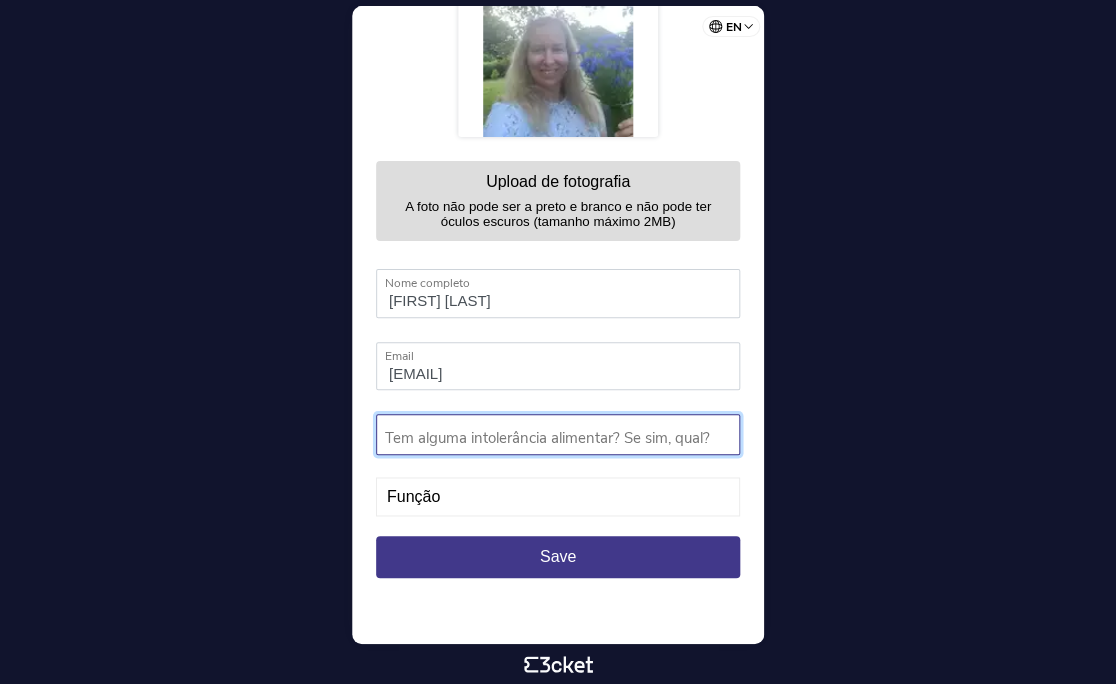 click on "Tem alguma intolerância alimentar? Se sim, qual?" at bounding box center (558, 434) 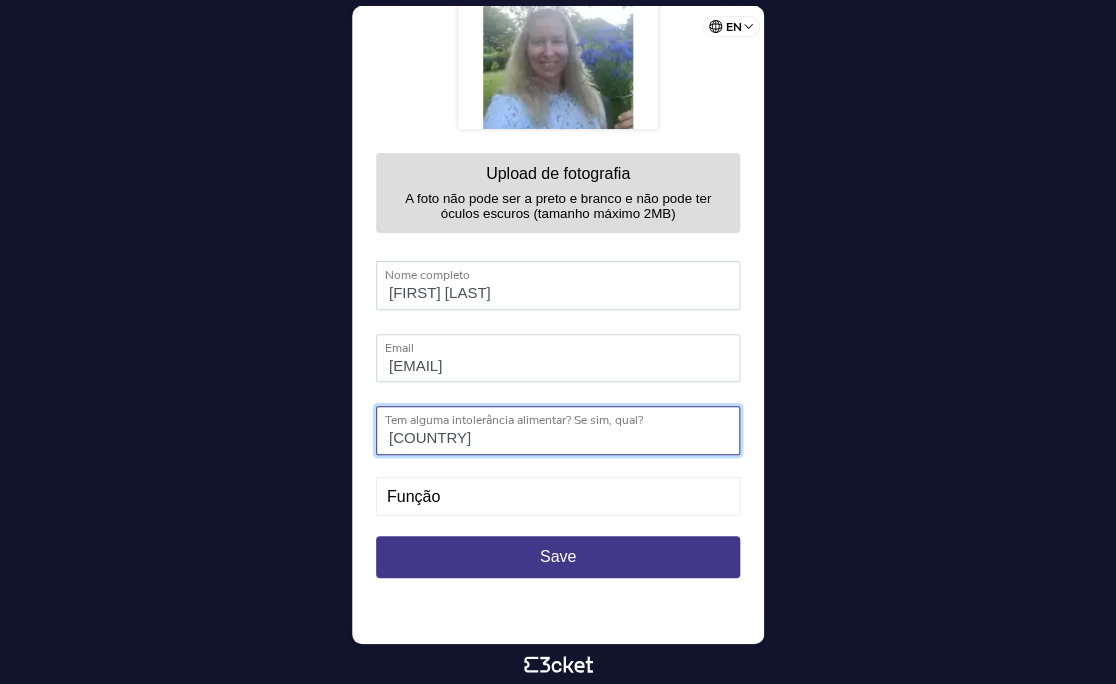 type on "[COUNTRY]" 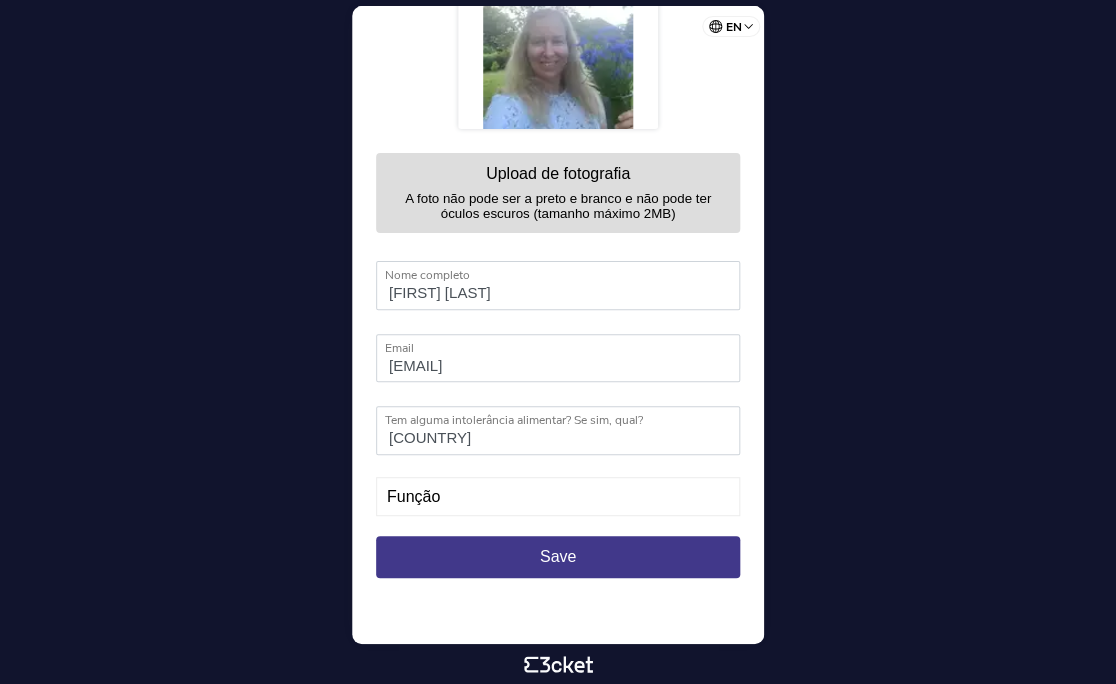 click on "Função
Apanha Bolas / Ball Person
Árbitro / Chair Umpire
Assistente de court / Court Assistent
Chaperons
Covid Officer
Diretor de Torneio / Tournament Director
Encordoador / Stringer
Enfermeira / Nurse
Fisioterapeuta / Physio
Fotógrafo / Photographer
Hospedeira / Hosstess
Juíz-Árbitro / Chief-Umpire
Juiz de Linha / Line Judge
Limpeza / Cleaning
Logística / Logistics
Manutenção / Maintenance
Massagista / Massagist
Médico / Doctor
Motorista / Driver
Organização / Organization
Restaurante / Restaurant
Press
Segurança / Security
Supervisor
TV / Video
Som
Presidente FPT
Vice-Presidente
Acreditações / Acreditations
Players Lounge
FPT
Clube Ténis Jamor
FPT - Convidado
Player
Player Coach
Player Physio
Player Guest
Guest
Diretor Técnico" at bounding box center [558, 496] 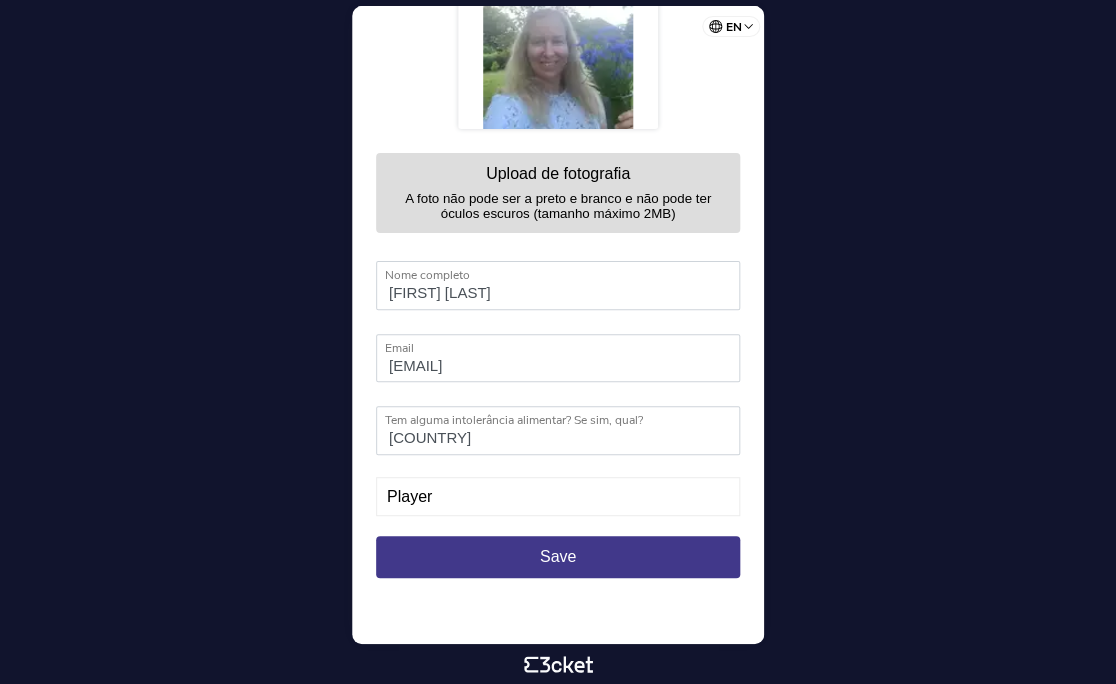 click on "Player" at bounding box center [0, 0] 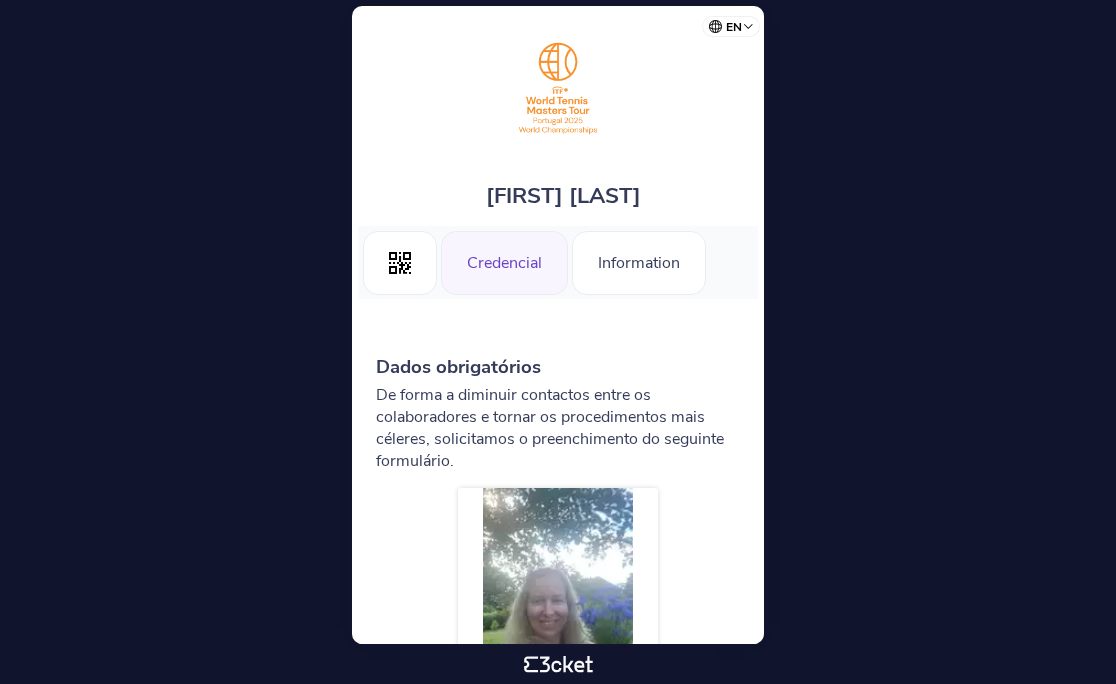 scroll, scrollTop: 0, scrollLeft: 0, axis: both 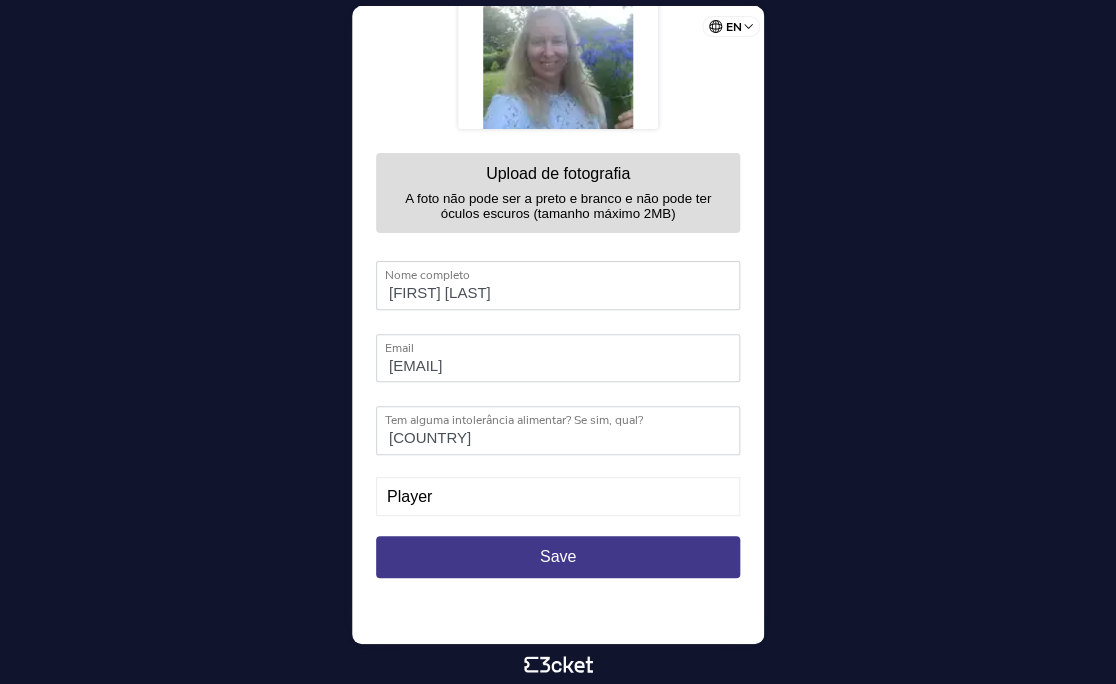 click on "Save" at bounding box center [558, 557] 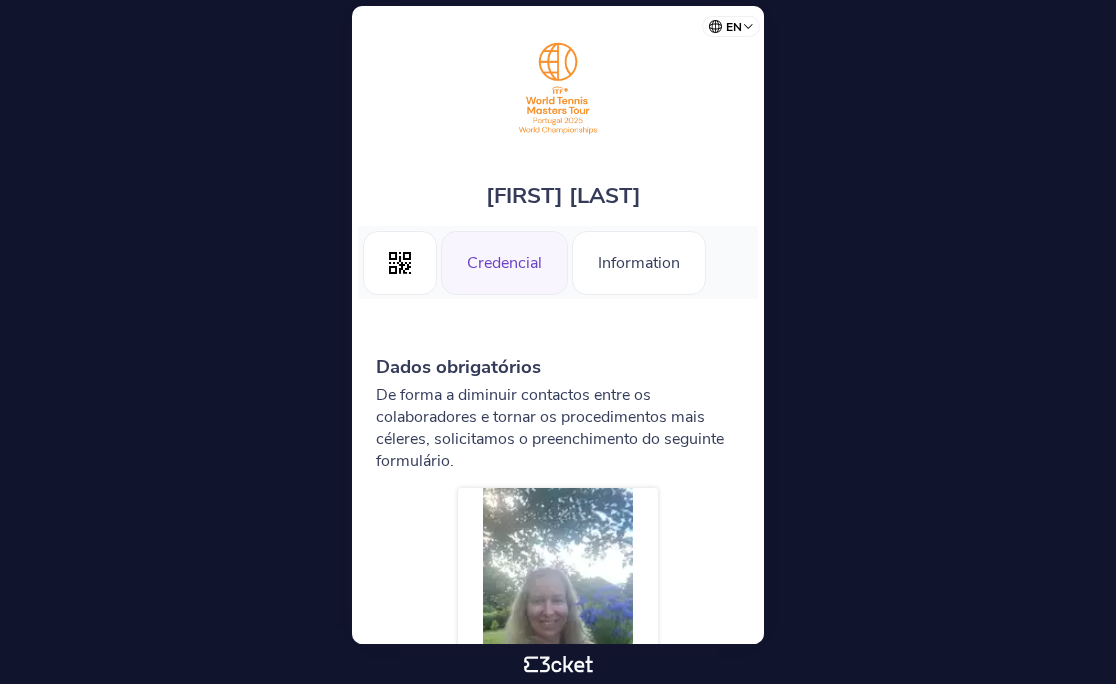 scroll, scrollTop: 0, scrollLeft: 0, axis: both 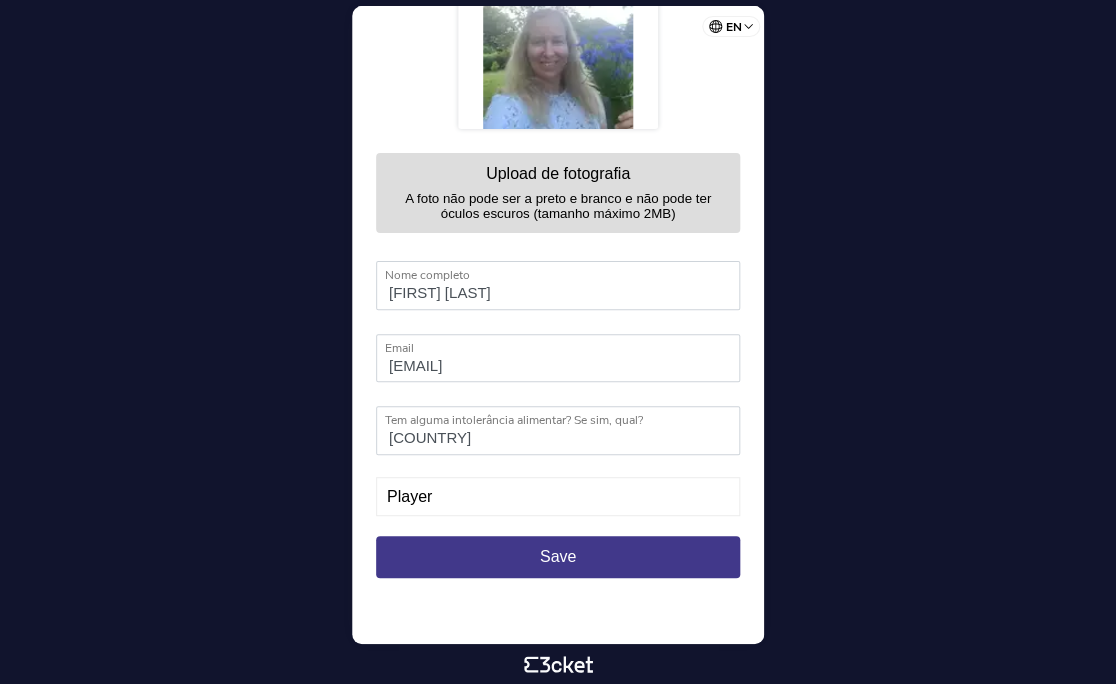 click on "Save" at bounding box center (558, 557) 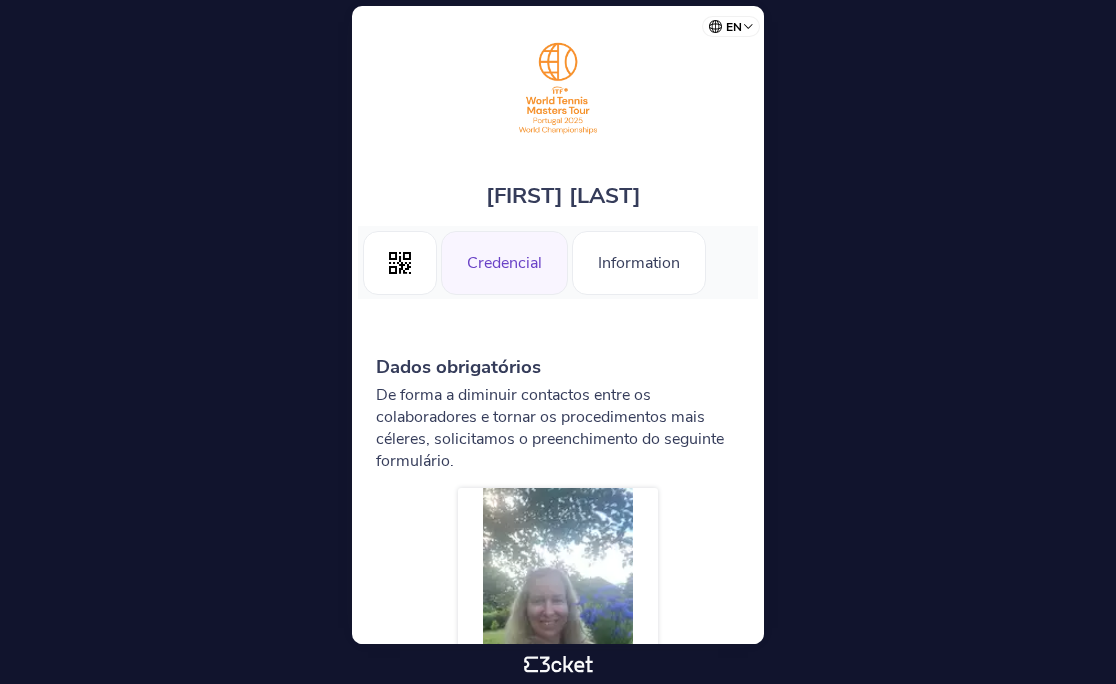 scroll, scrollTop: 0, scrollLeft: 0, axis: both 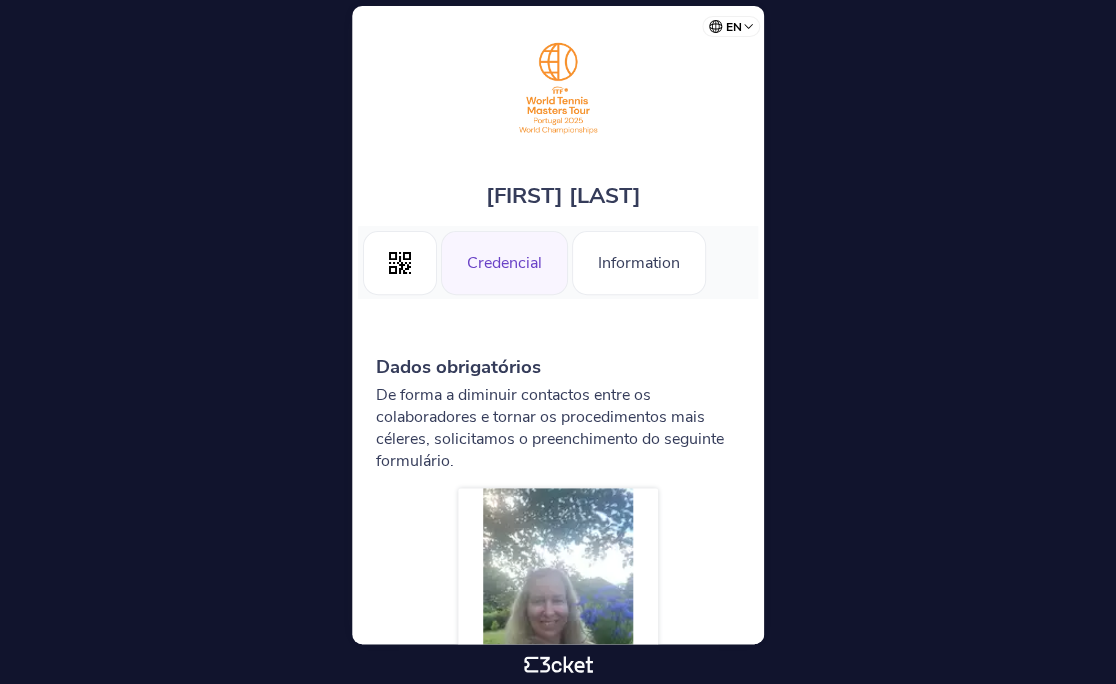 click on "Português (Portugal)
English
Español
Catalan
Français" at bounding box center (735, 23) 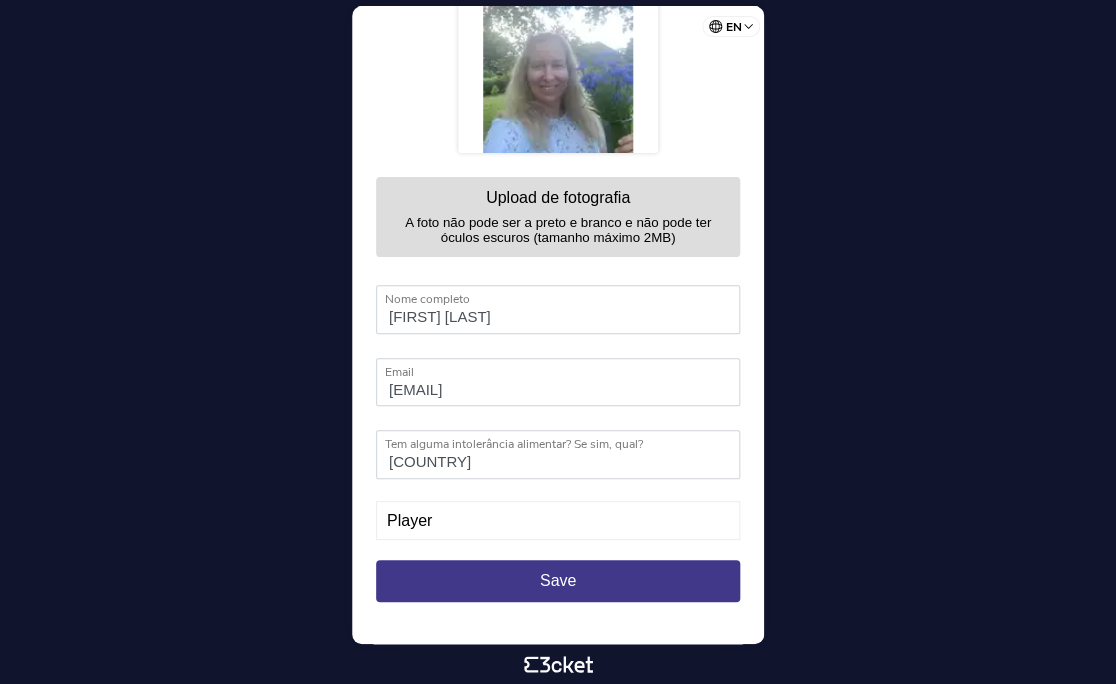 scroll, scrollTop: 540, scrollLeft: 0, axis: vertical 